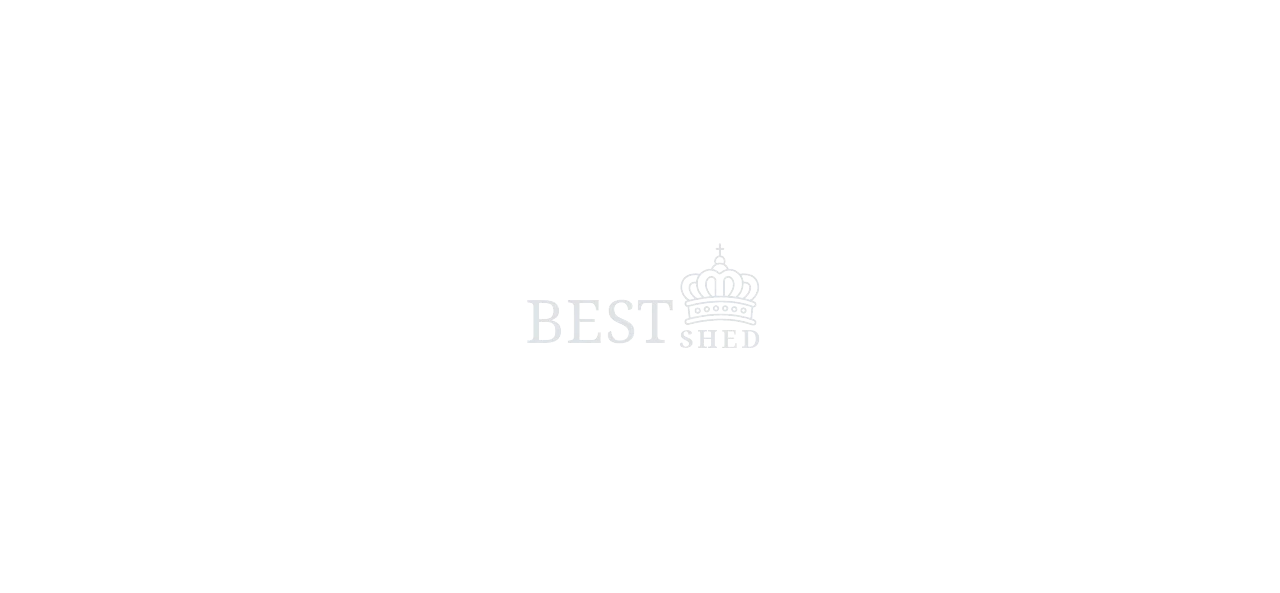 scroll, scrollTop: 0, scrollLeft: 0, axis: both 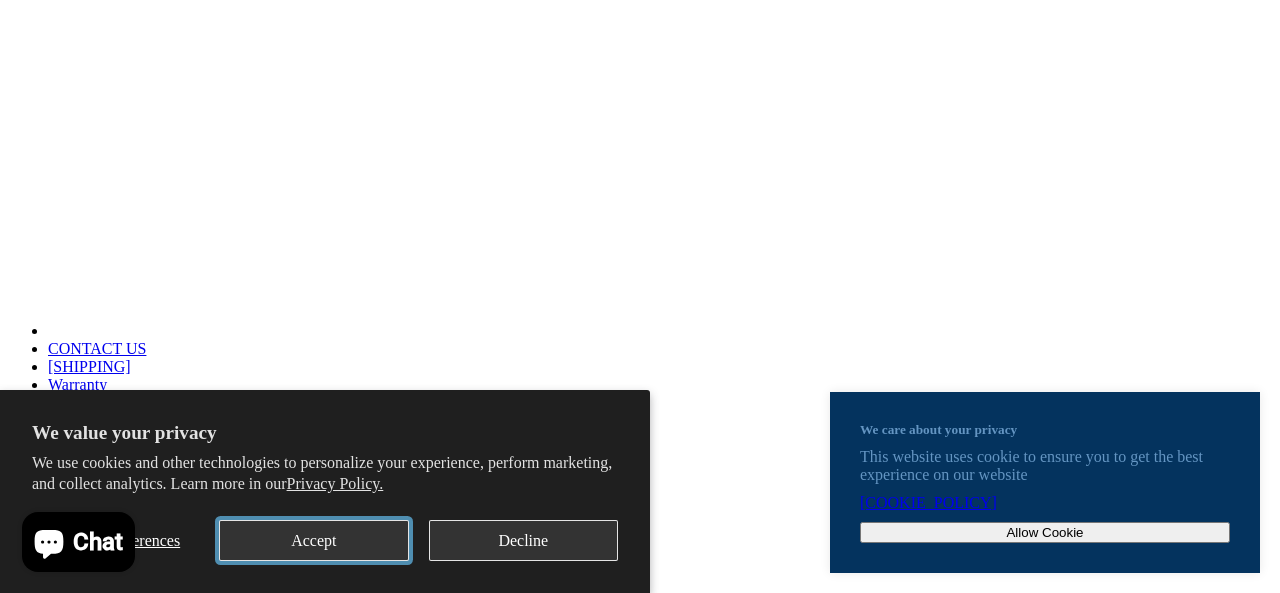 click on "Accept" at bounding box center [313, 540] 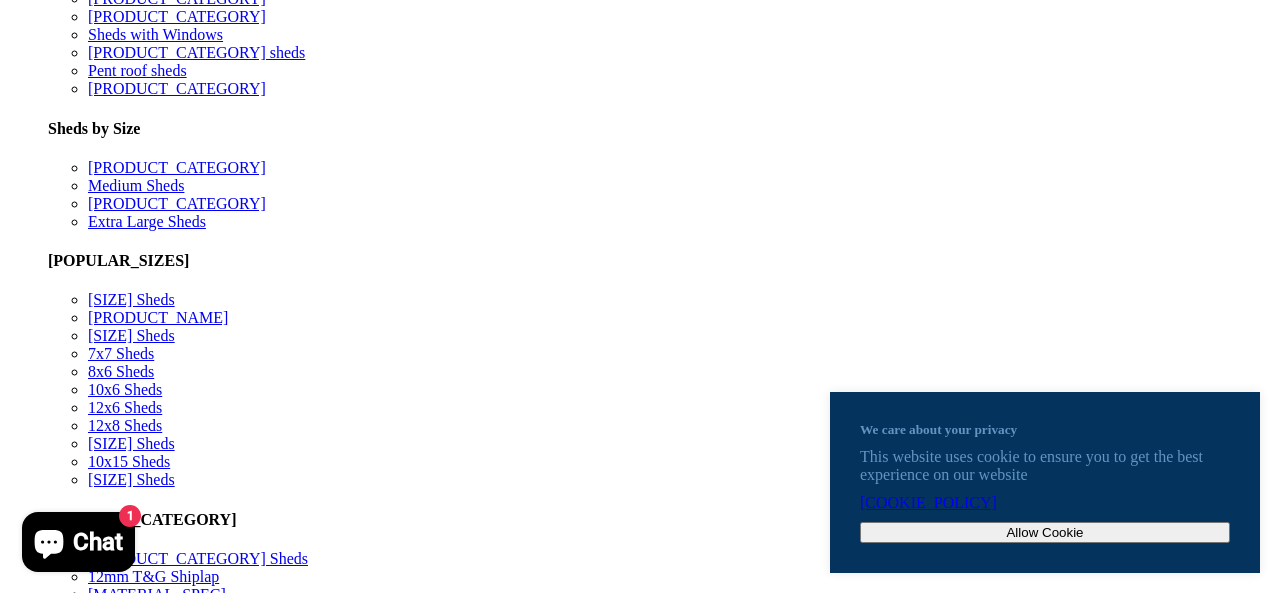 scroll, scrollTop: 900, scrollLeft: 0, axis: vertical 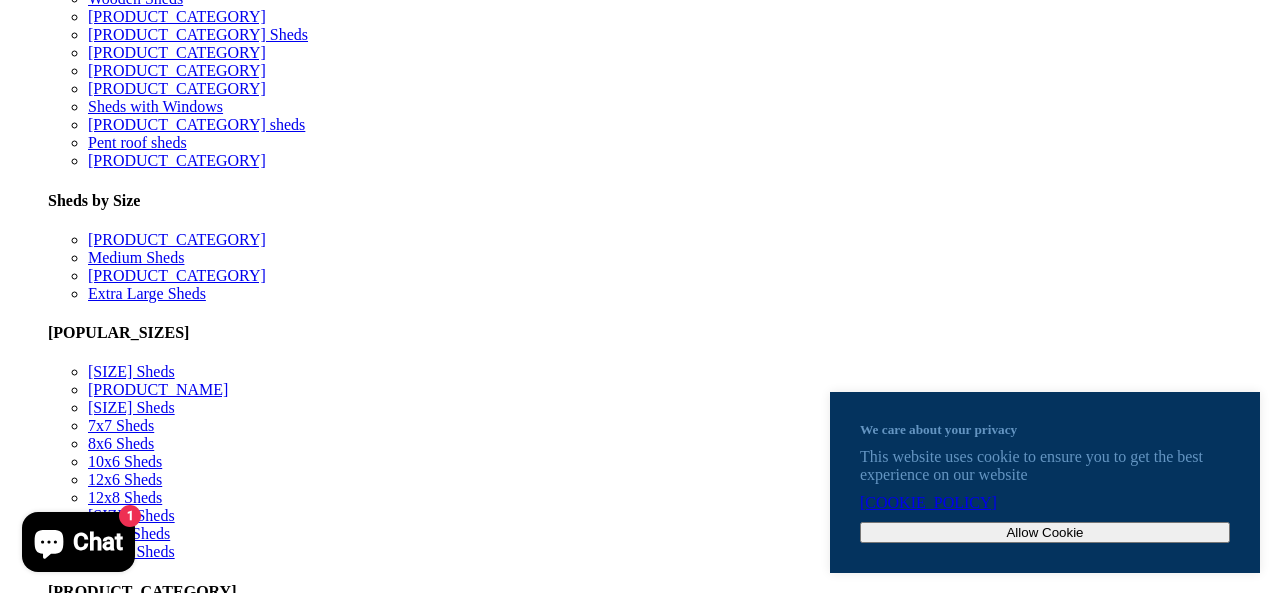 click on "Summerhouses" at bounding box center [62, 13737] 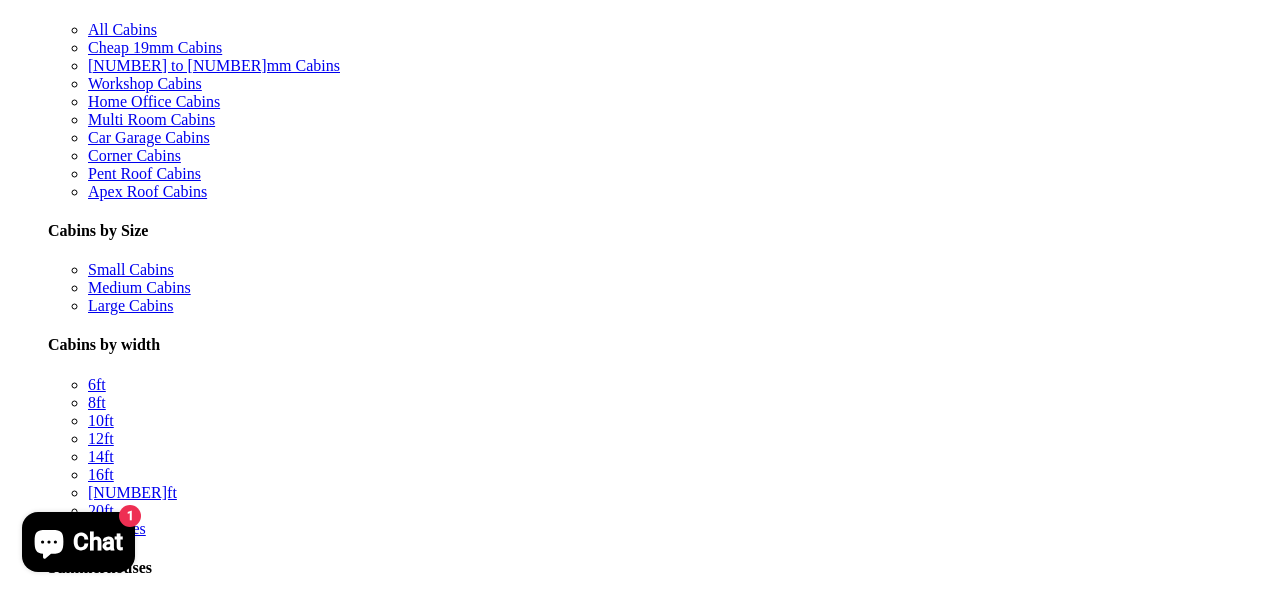 scroll, scrollTop: 1900, scrollLeft: 0, axis: vertical 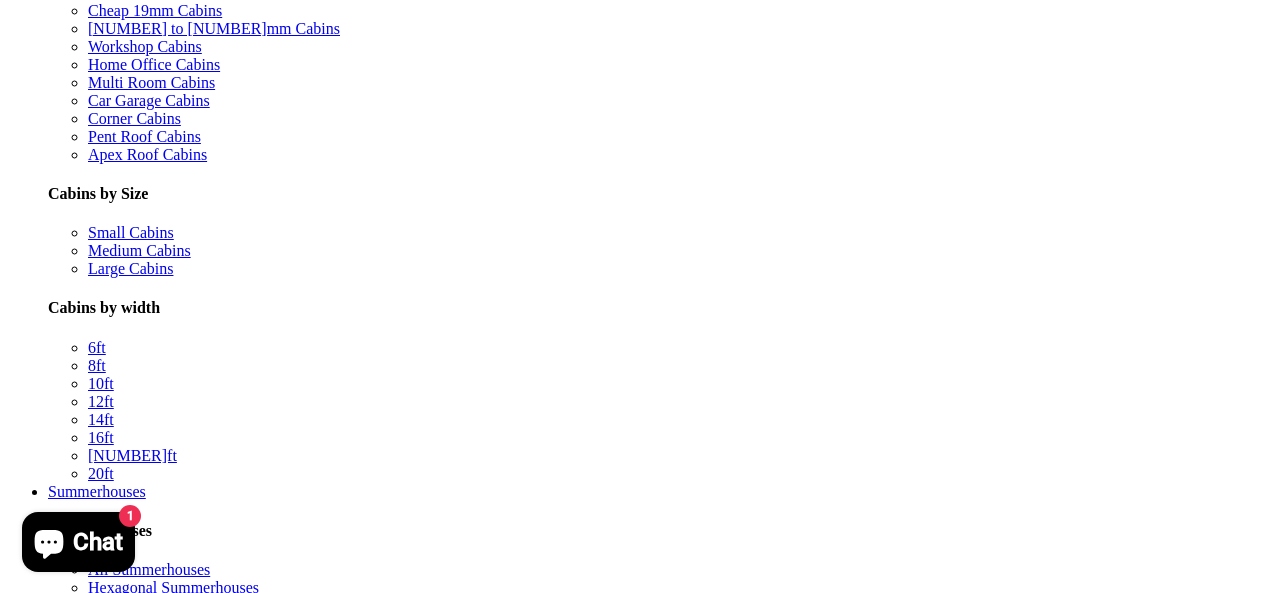 click on "2" at bounding box center (700, 80232) 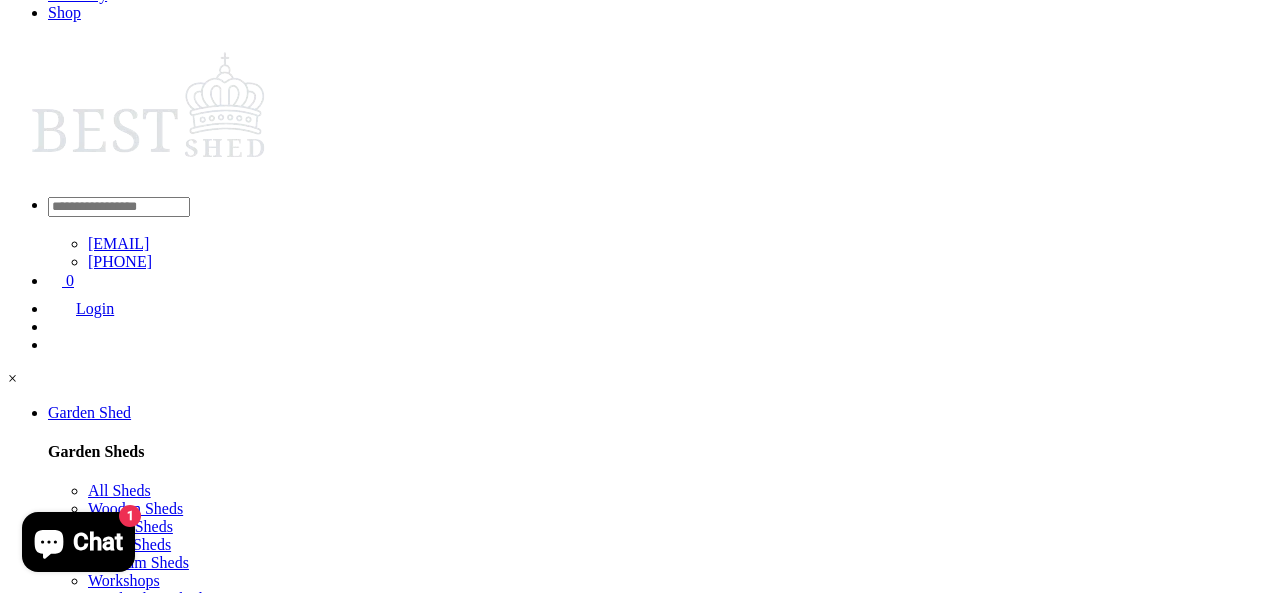 scroll, scrollTop: 590, scrollLeft: 0, axis: vertical 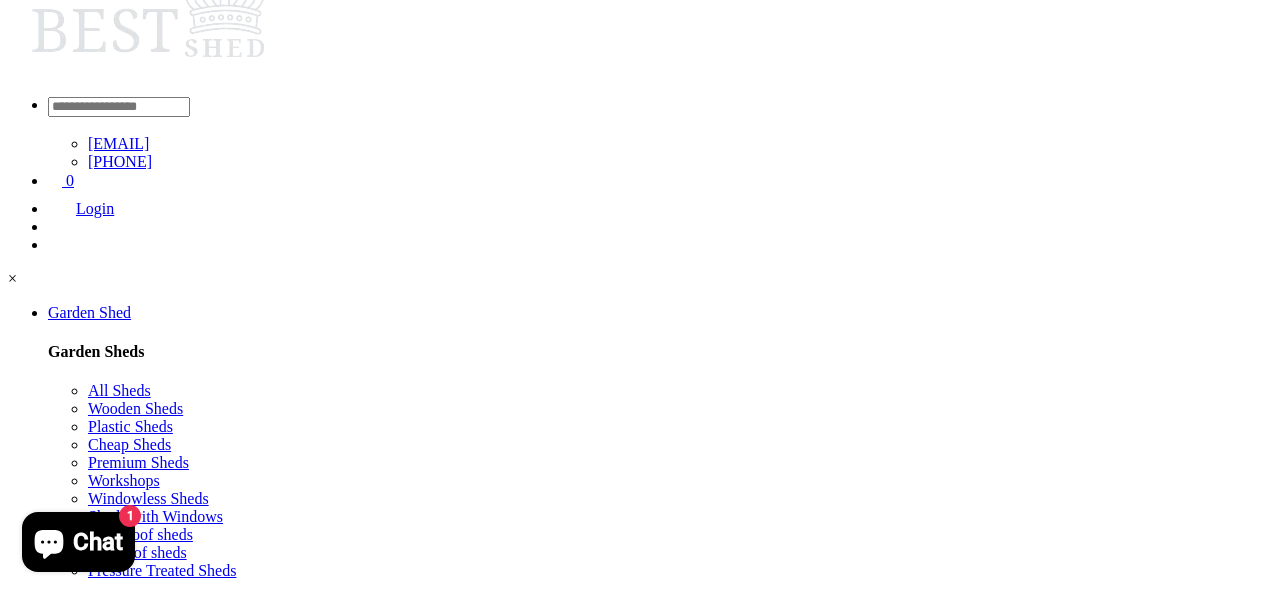 click at bounding box center [16, 7049] 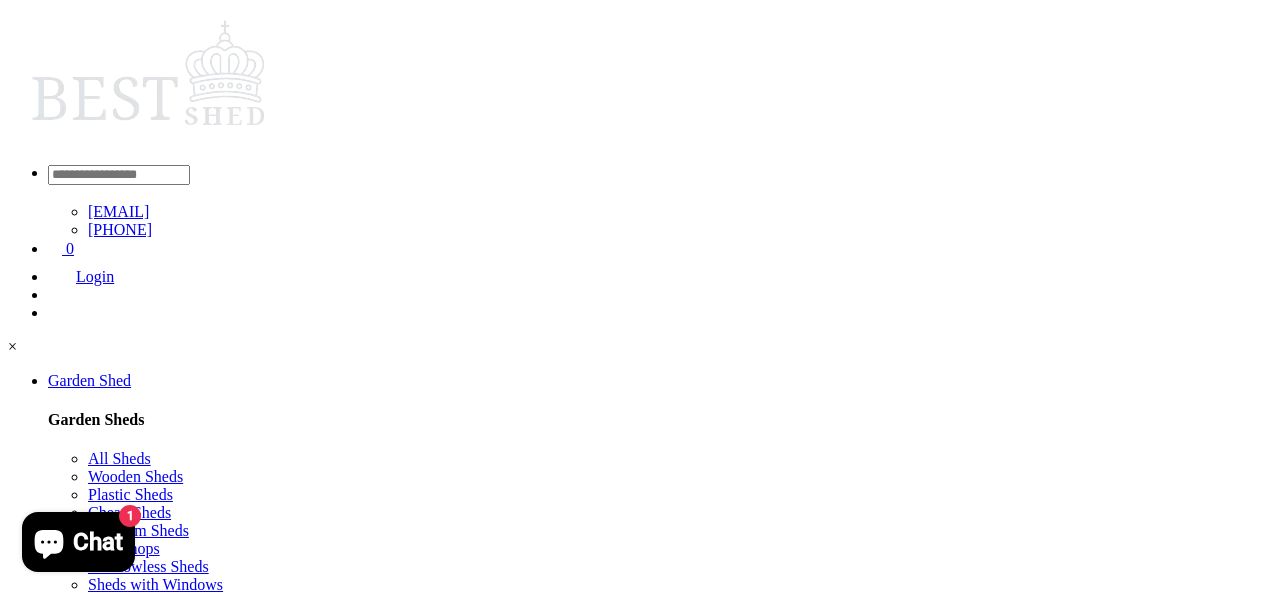 scroll, scrollTop: 390, scrollLeft: 0, axis: vertical 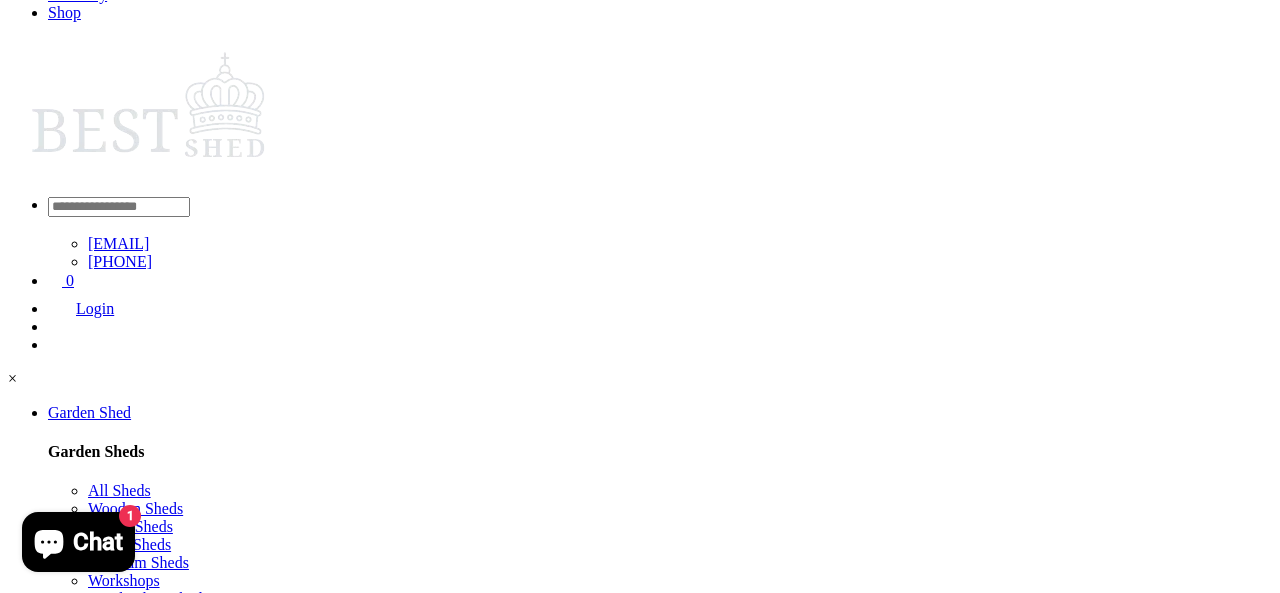 click at bounding box center [1272, 11530] 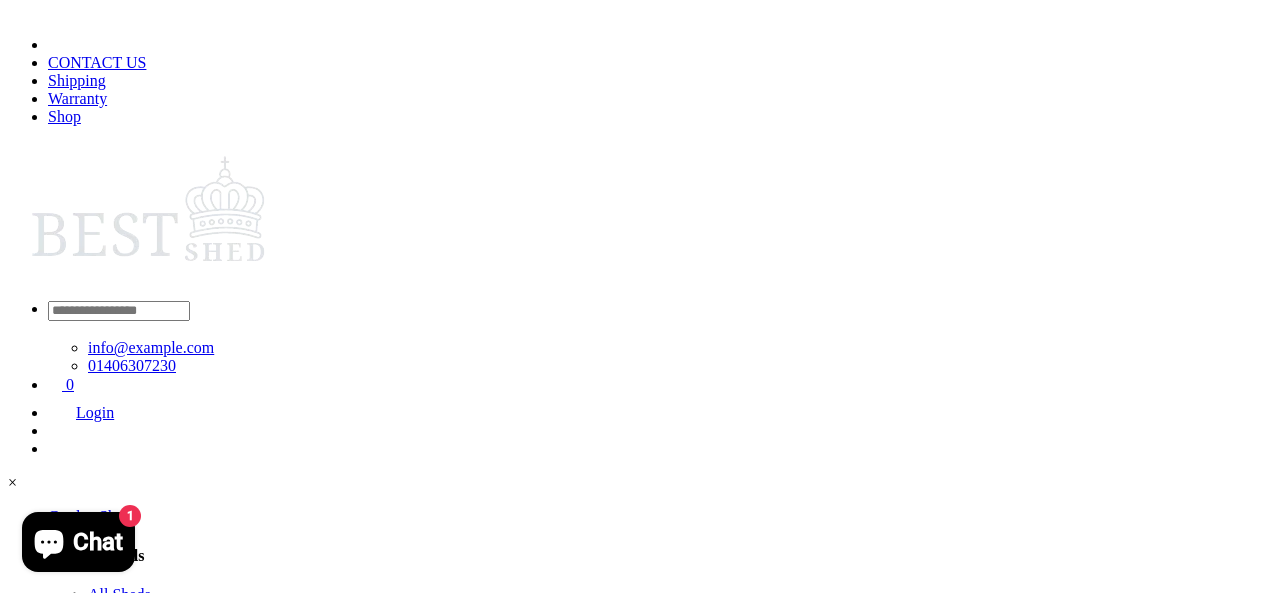 scroll, scrollTop: 400, scrollLeft: 0, axis: vertical 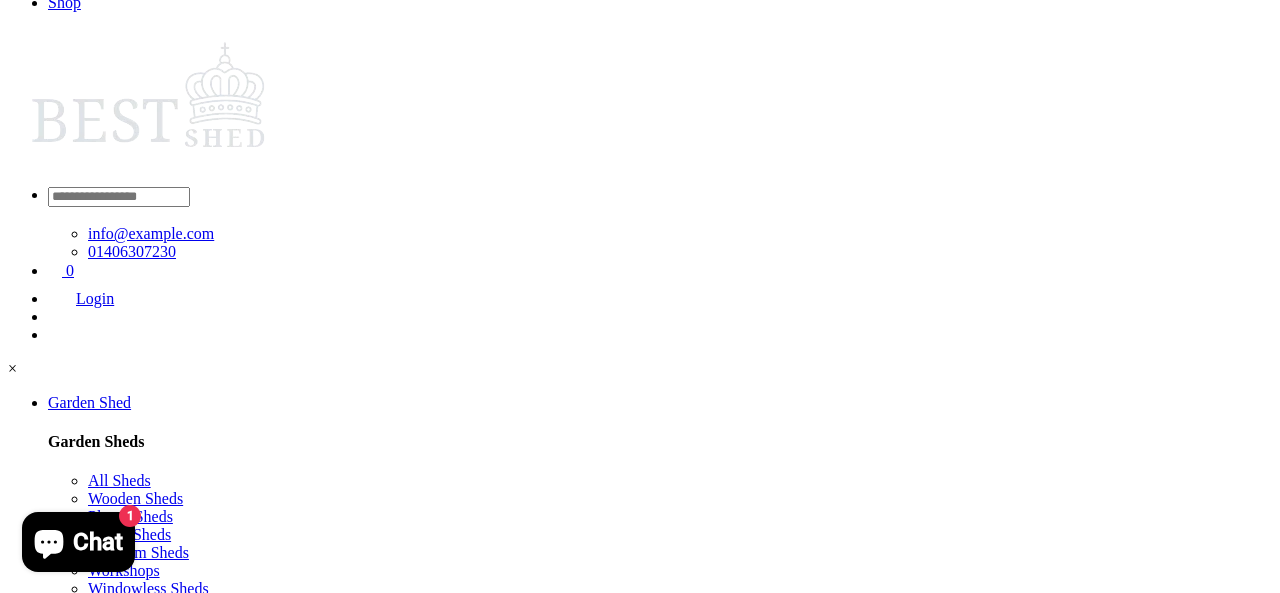 click at bounding box center [108, 11336] 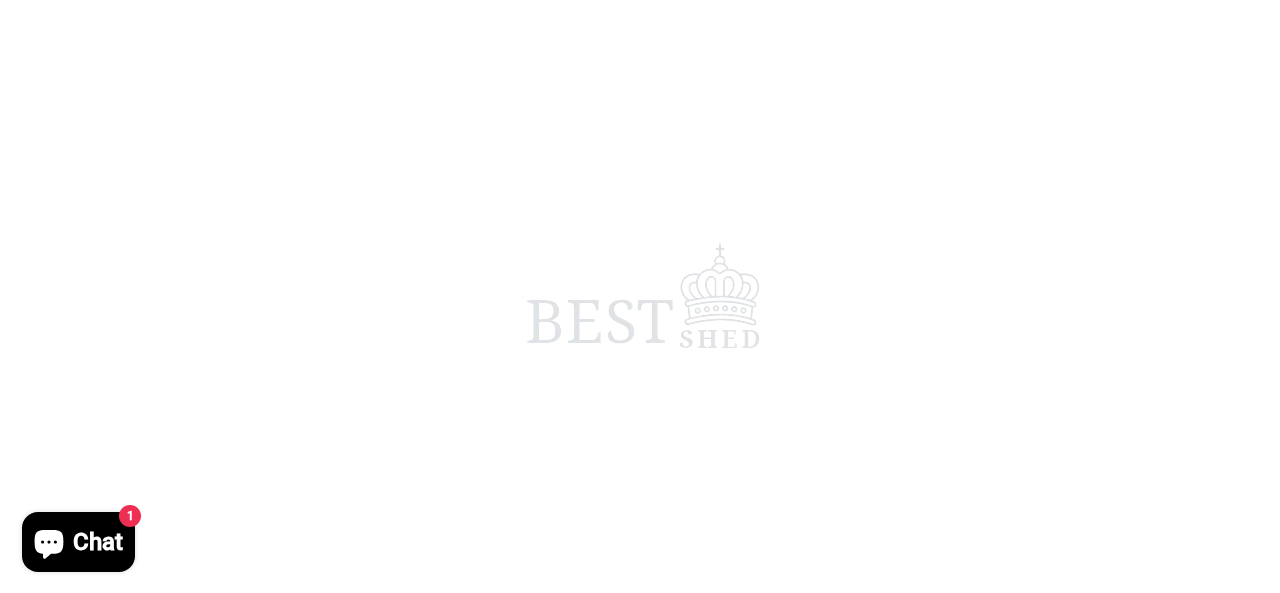 scroll, scrollTop: 390, scrollLeft: 0, axis: vertical 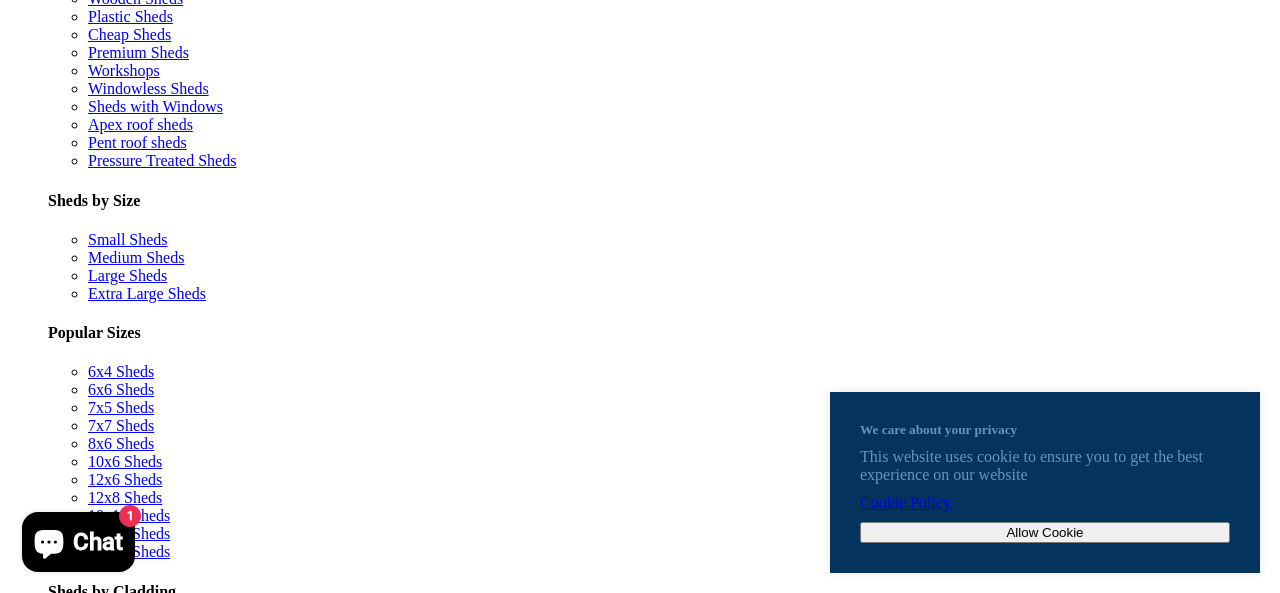 click on "Log Cabins" at bounding box center [640, 12769] 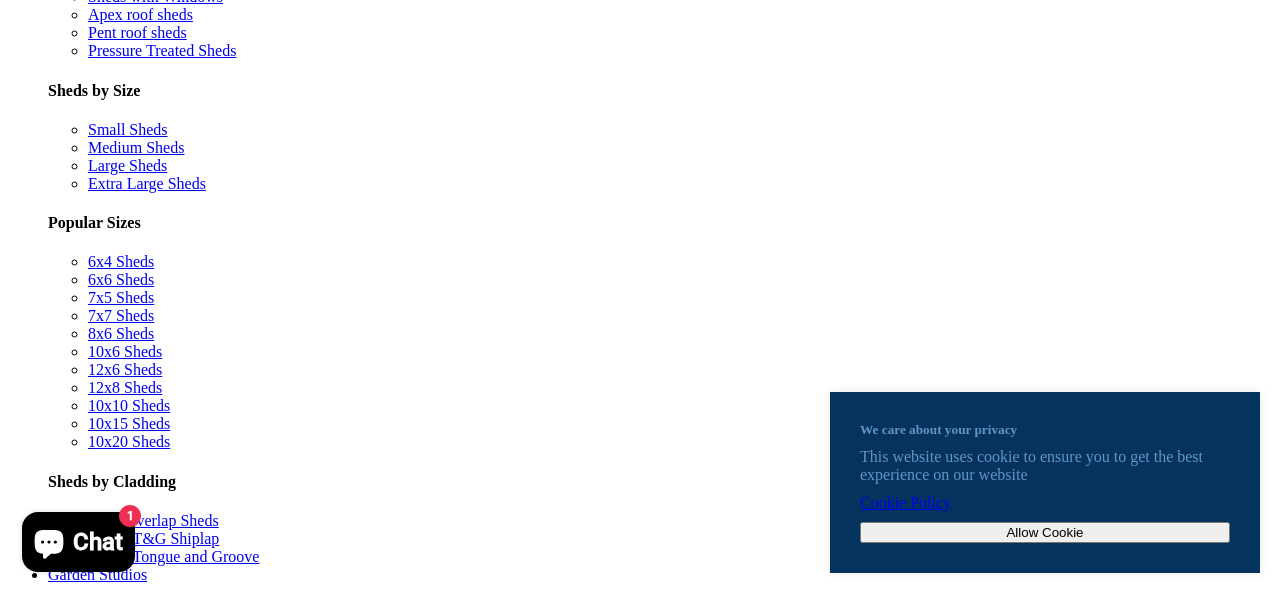 scroll, scrollTop: 1100, scrollLeft: 0, axis: vertical 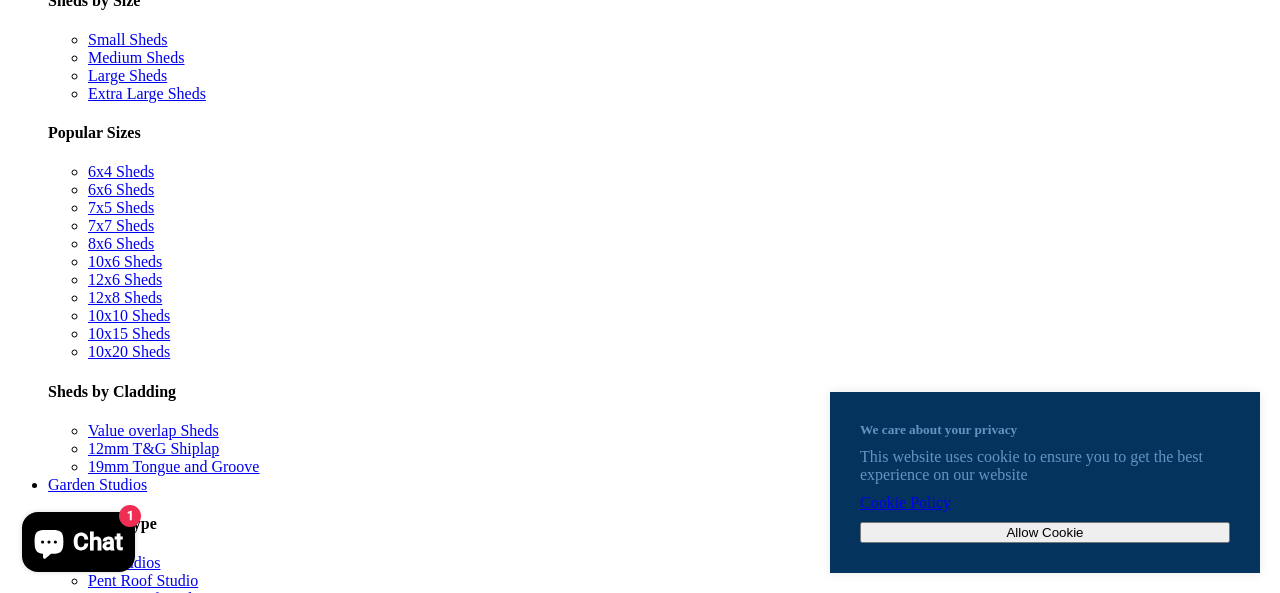 click on "Garden Sheds" at bounding box center (640, 11188) 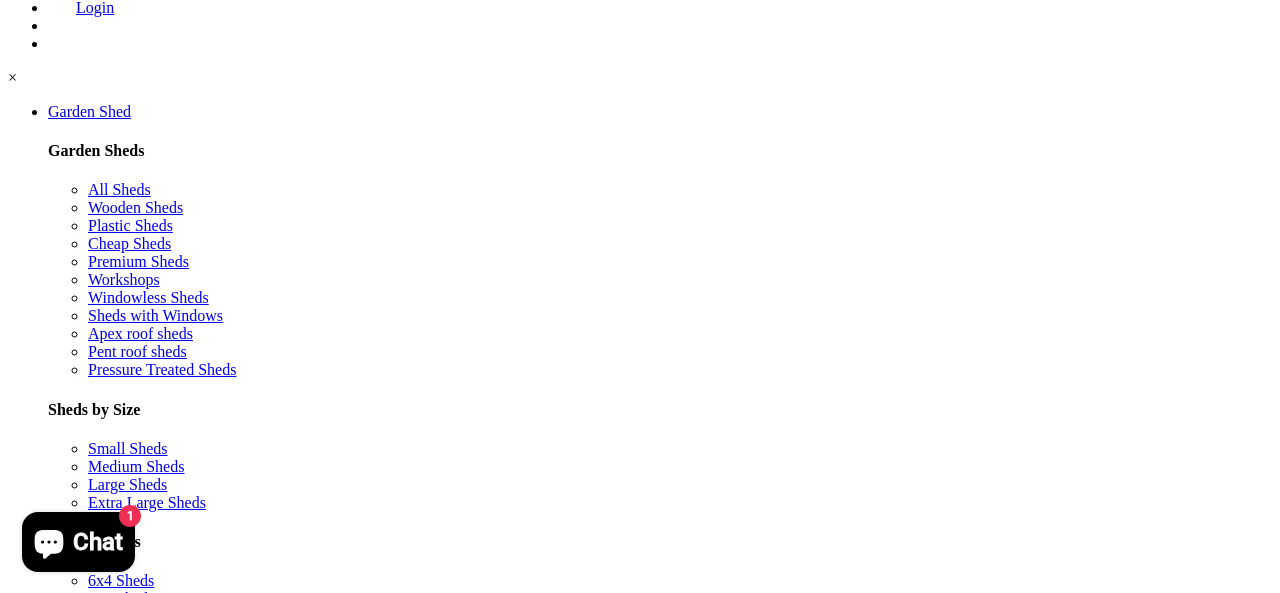 scroll, scrollTop: 700, scrollLeft: 0, axis: vertical 